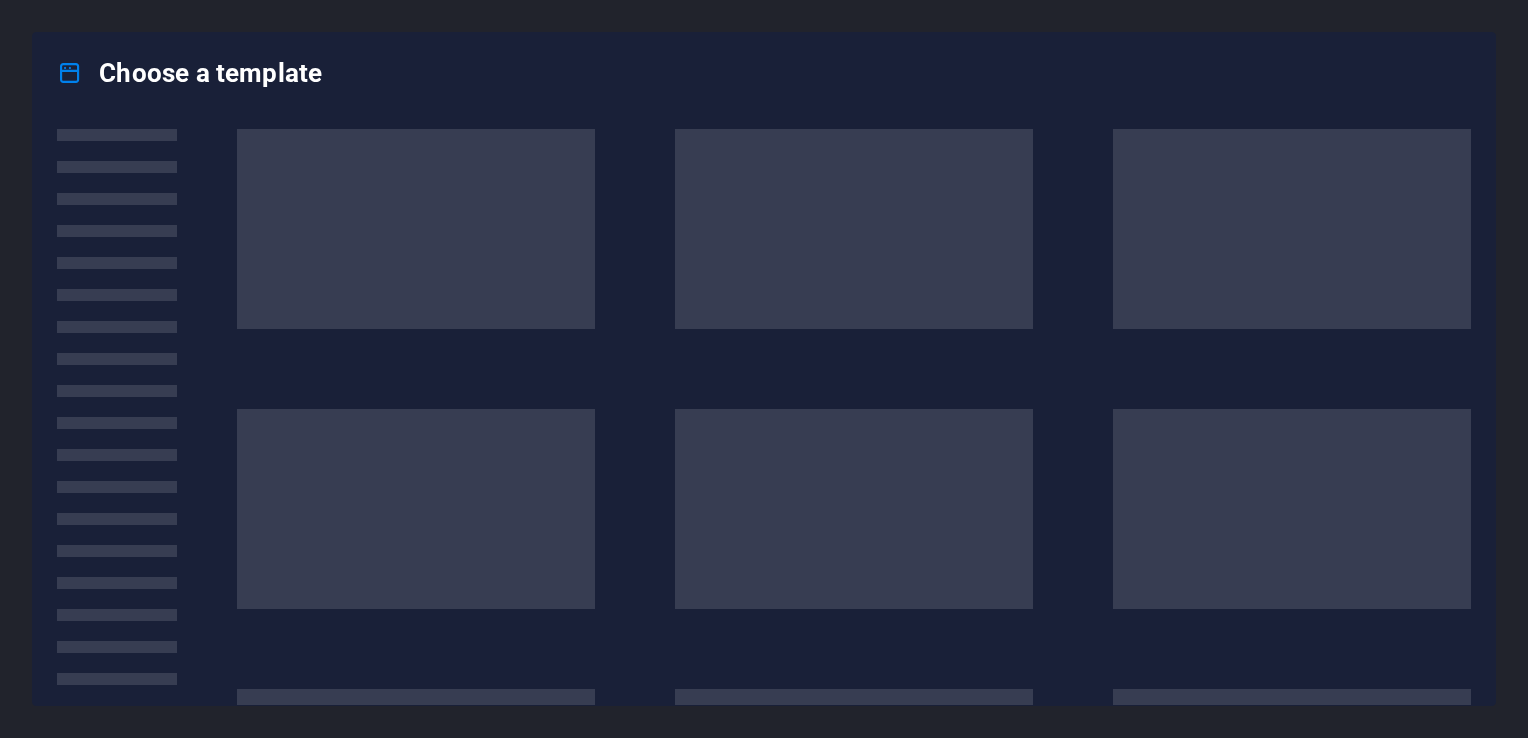 scroll, scrollTop: 0, scrollLeft: 0, axis: both 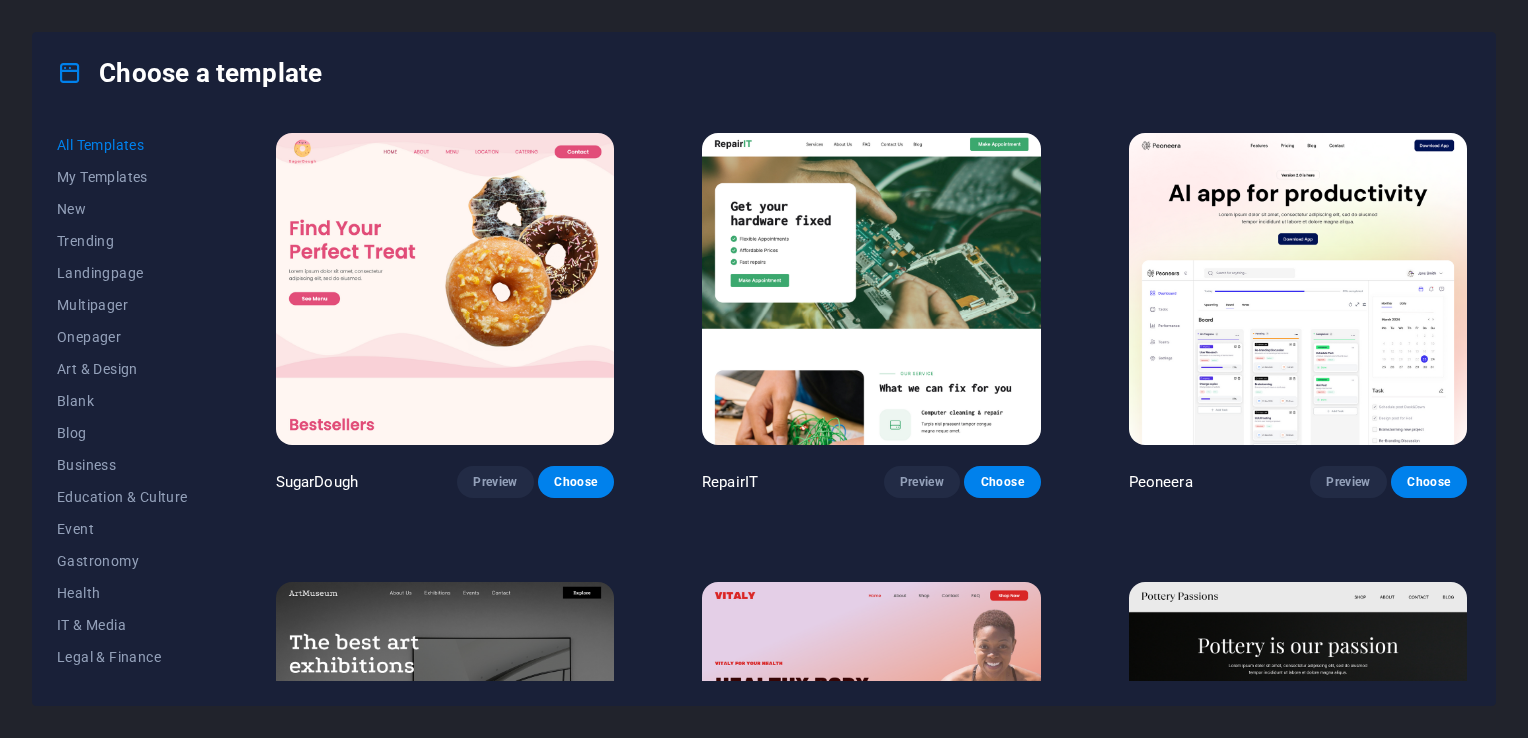 click at bounding box center (871, 289) 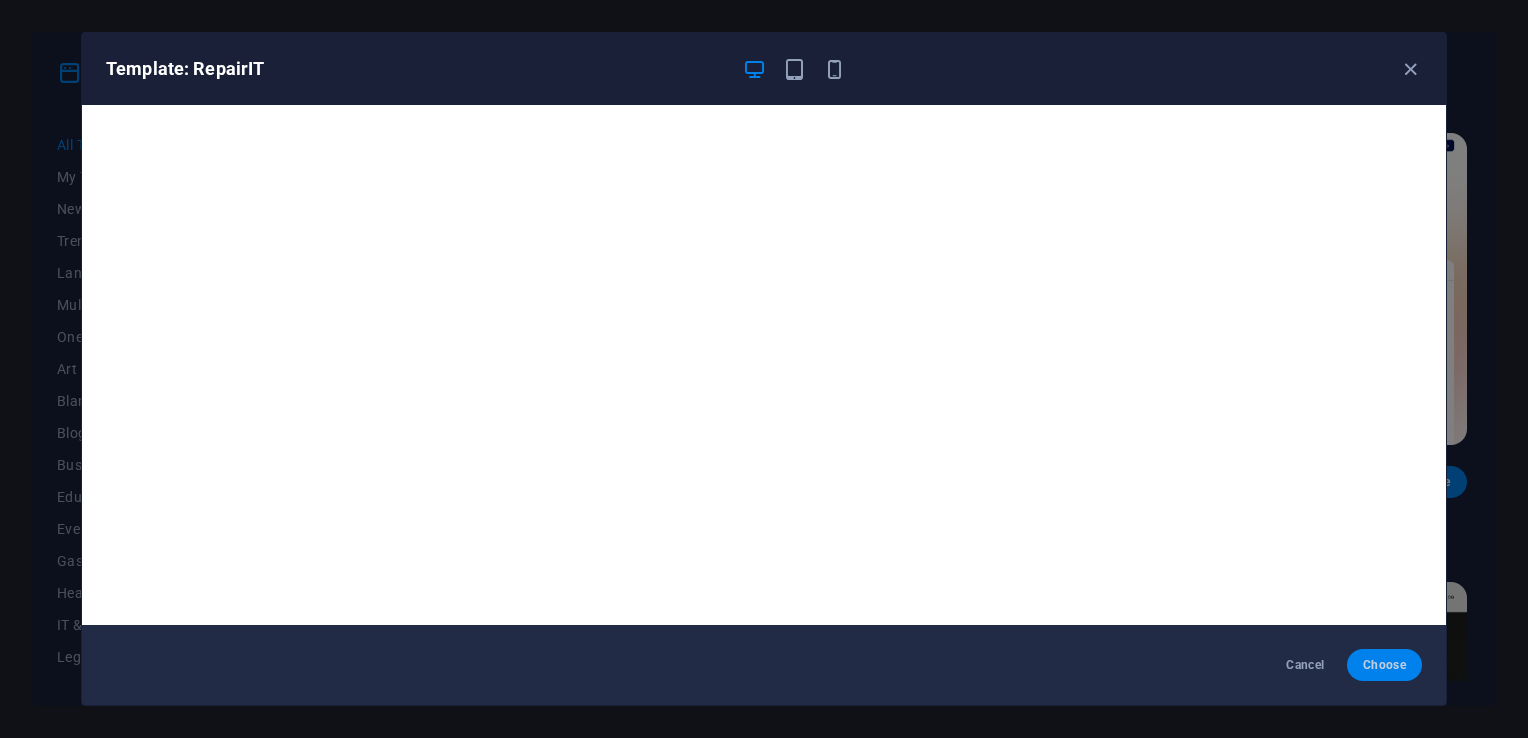 click on "Choose" at bounding box center [1384, 665] 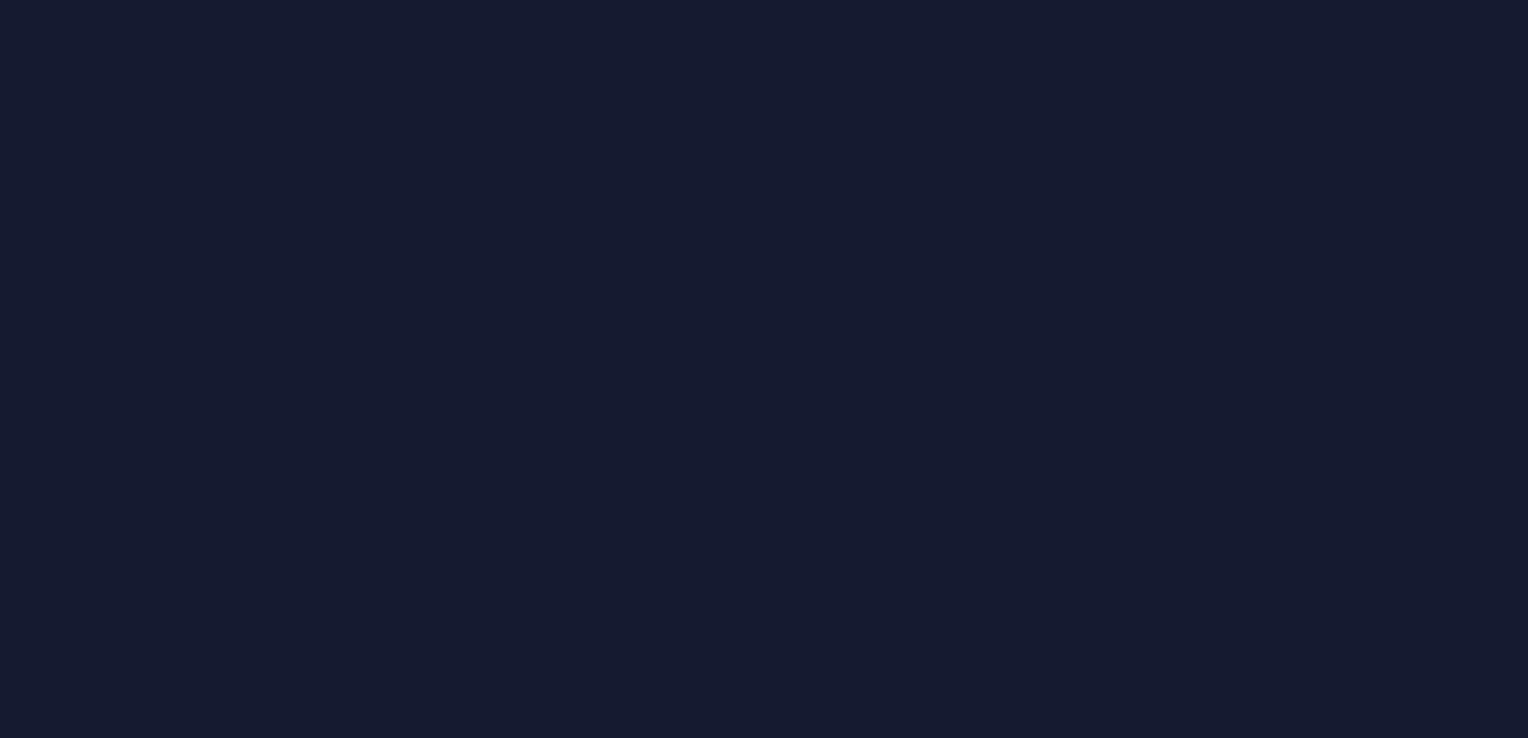 scroll, scrollTop: 0, scrollLeft: 0, axis: both 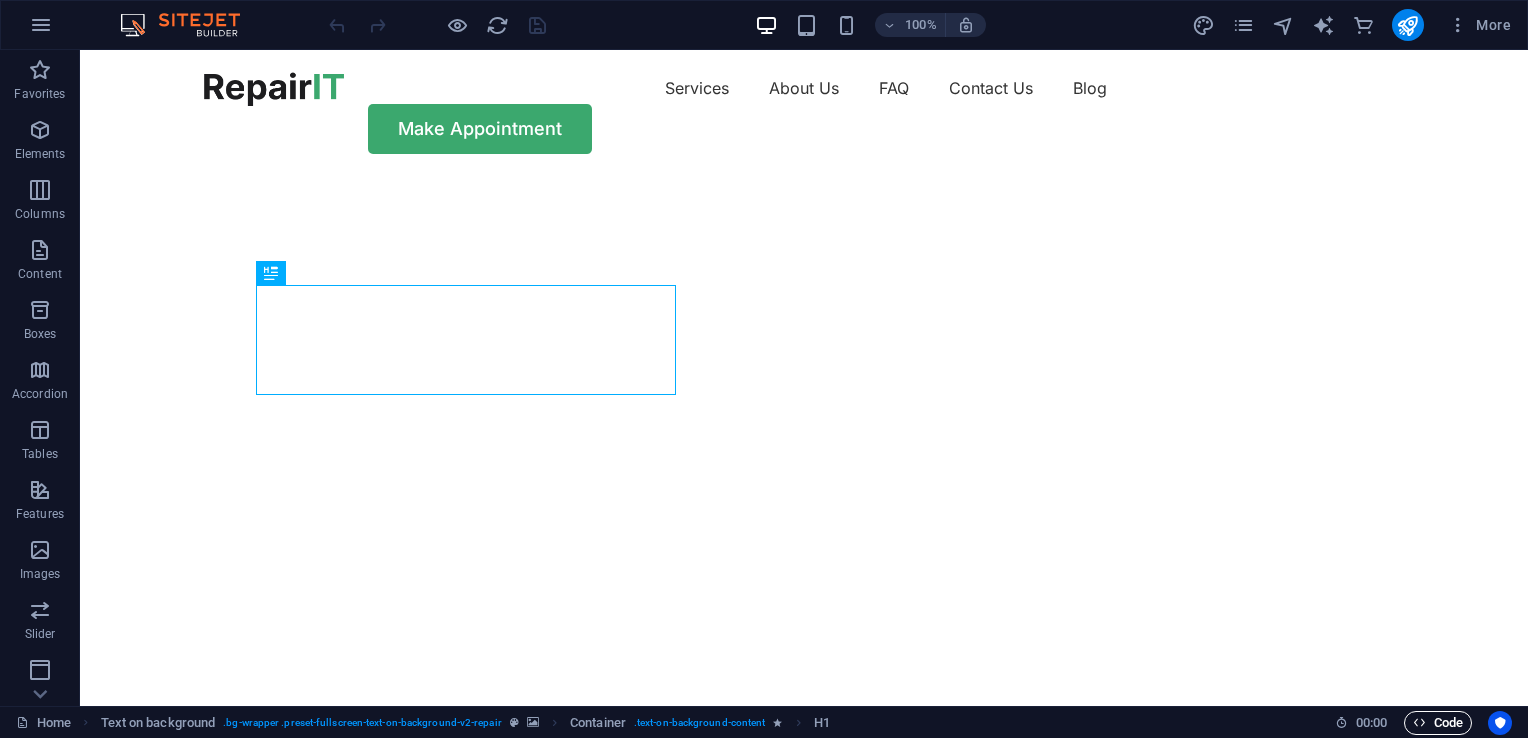 click on "Code" at bounding box center (1438, 723) 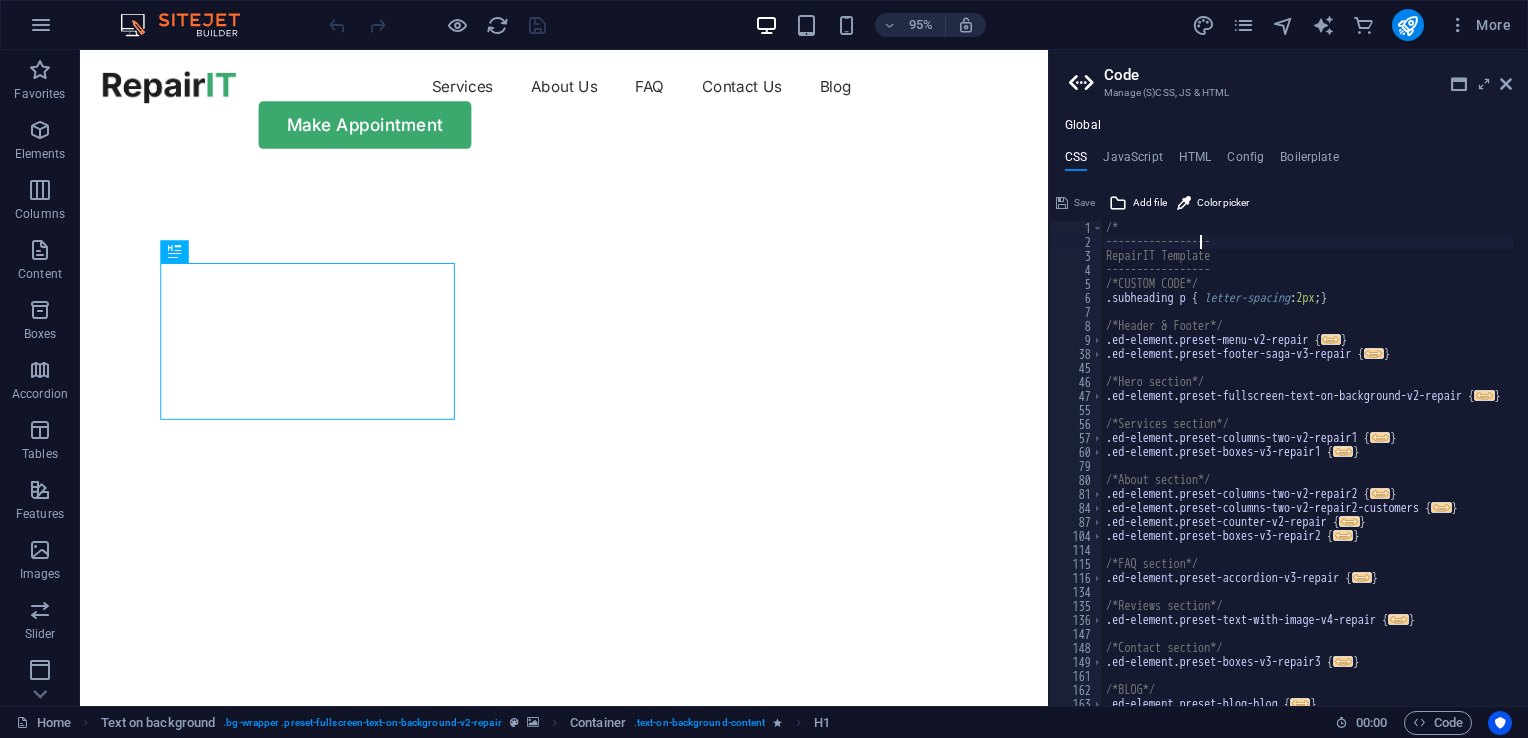 click on "/* ----------------- RepairIT Template ----------------- /*CUSTOM CODE*/ .subheading   p   {   letter-spacing :  2px ;  } /*Header & Footer*/ .ed-element.preset-menu-v2-repair   { ... } .ed-element.preset-footer-saga-v3-repair   { ... } /*Hero section*/ .ed-element.preset-fullscreen-text-on-background-v2-repair   { ... } /*Services section*/ .ed-element.preset-columns-two-v2-repair1   { ... } .ed-element.preset-boxes-v3-repair1   { ... } /*About section*/ .ed-element.preset-columns-two-v2-repair2   { ... } .ed-element.preset-columns-two-v2-repair2-customers   { ... } .ed-element.preset-counter-v2-repair   { ... } .ed-element.preset-boxes-v3-repair2   { ... } /*FAQ section*/ .ed-element.preset-accordion-v3-repair   { ... } /*Reviews section*/ .ed-element.preset-text-with-image-v4-repair   { ... } /*Contact section*/ .ed-element.preset-boxes-v3-repair3   { ... } /*BLOG*/ .ed-element.preset-blog-blog   { ... }" at bounding box center (1308, 470) 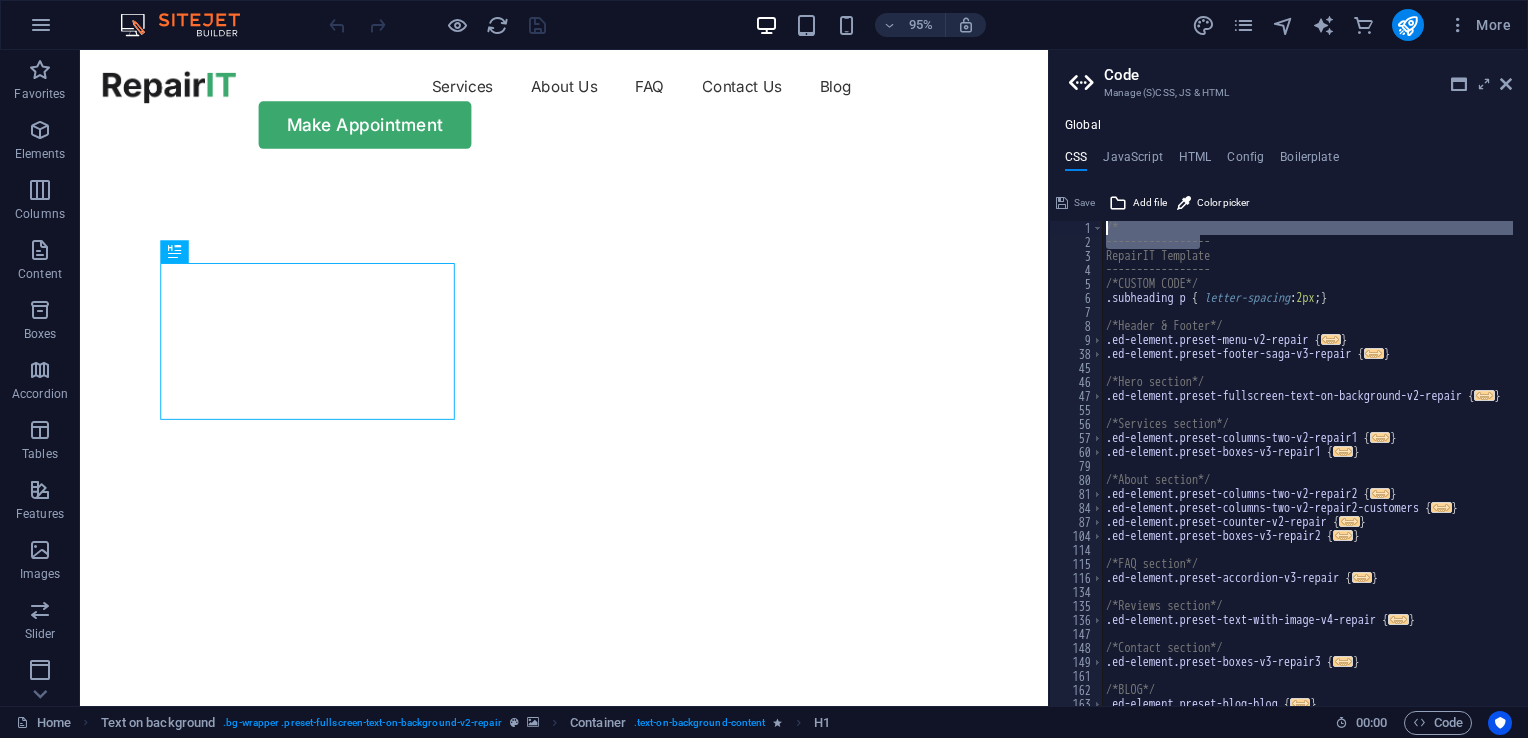 drag, startPoint x: 1200, startPoint y: 243, endPoint x: 665, endPoint y: -74, distance: 621.86334 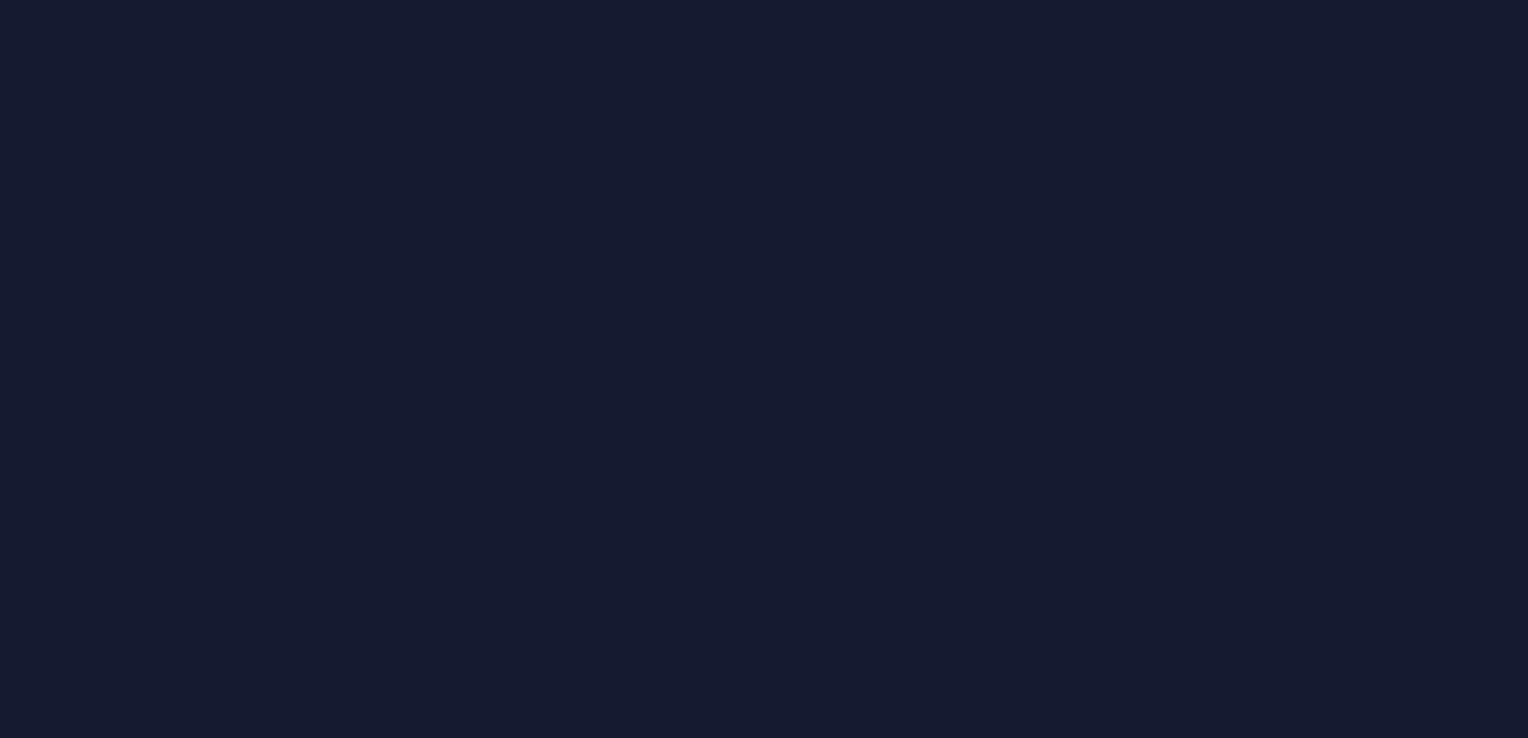 scroll, scrollTop: 0, scrollLeft: 0, axis: both 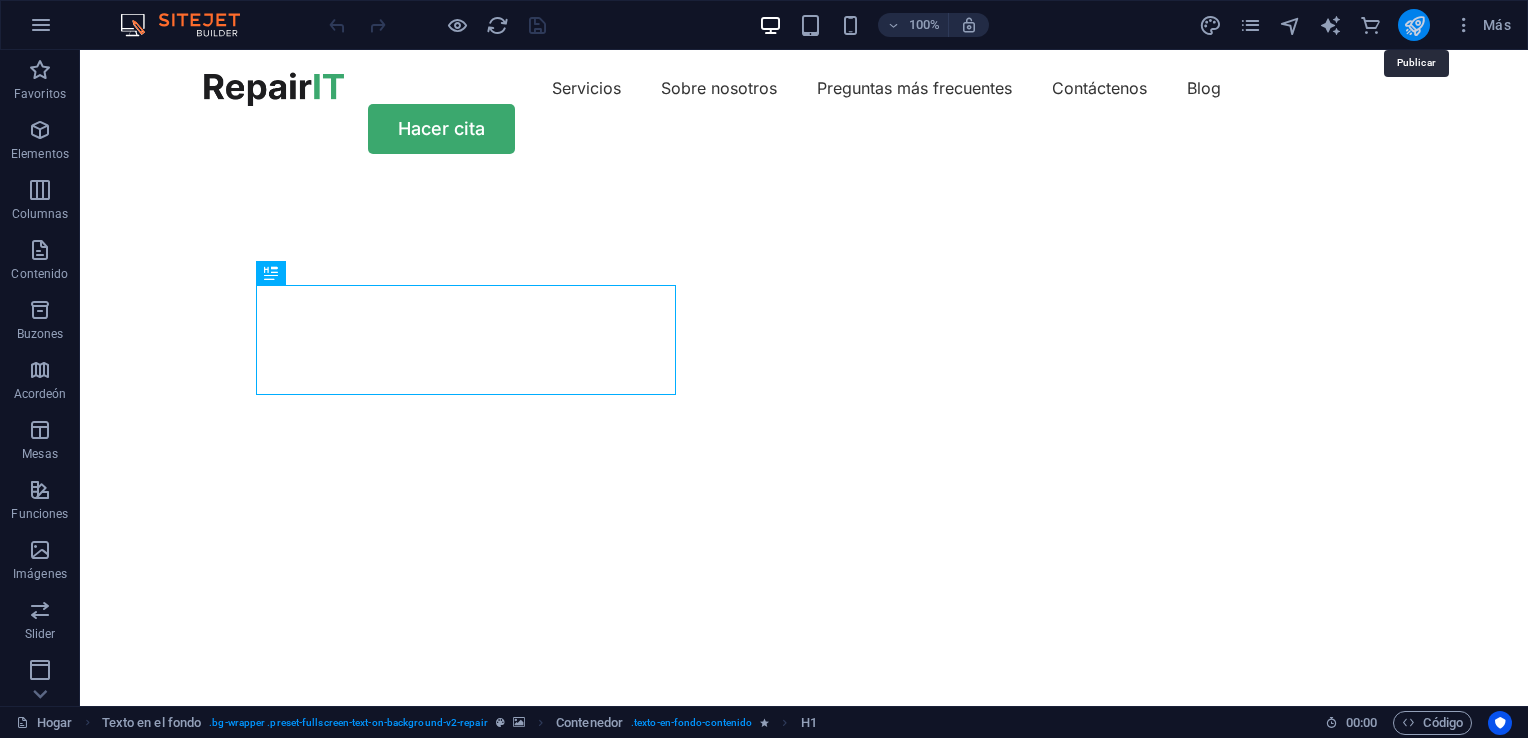 click at bounding box center [1414, 25] 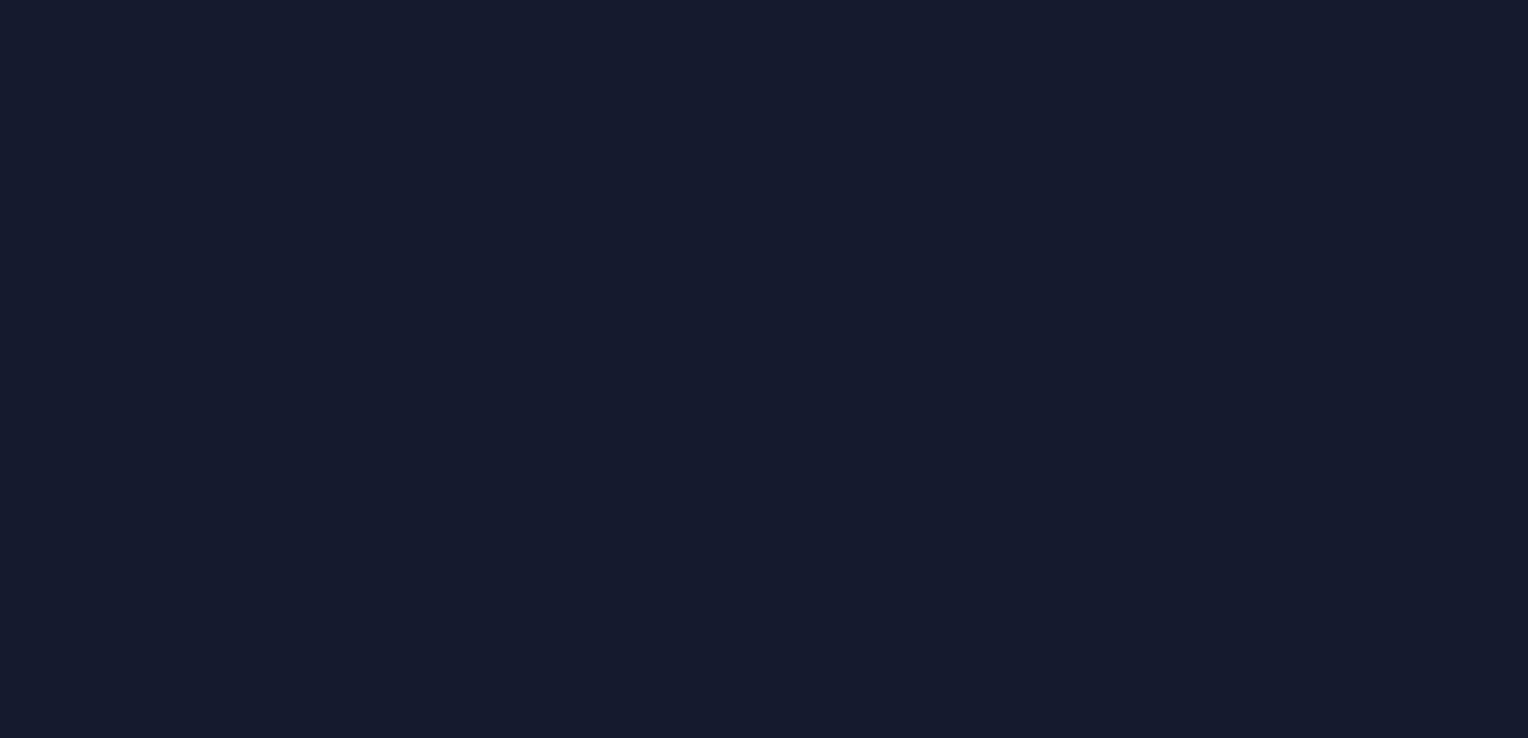 scroll, scrollTop: 0, scrollLeft: 0, axis: both 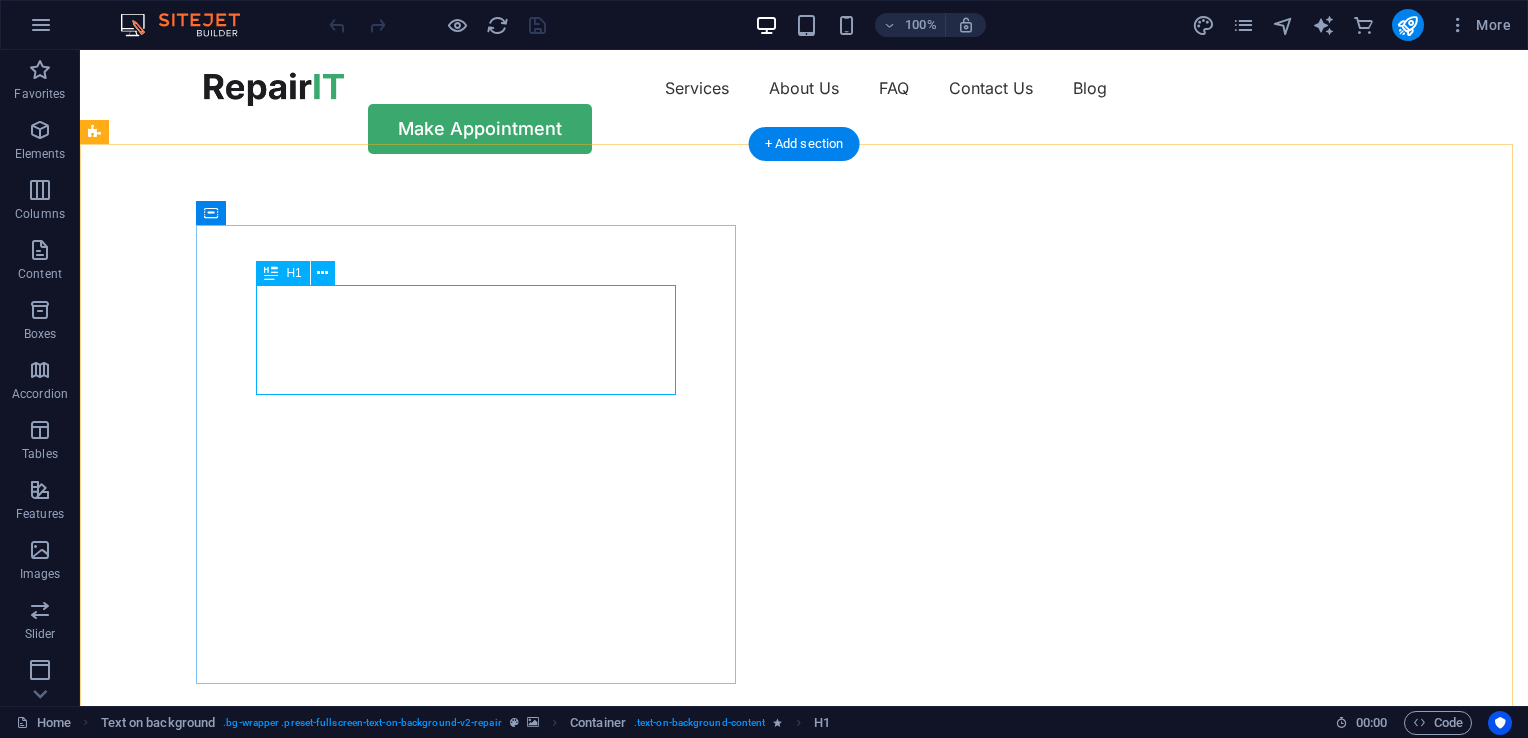 click on "Get your hardware fixed" at bounding box center (804, 884) 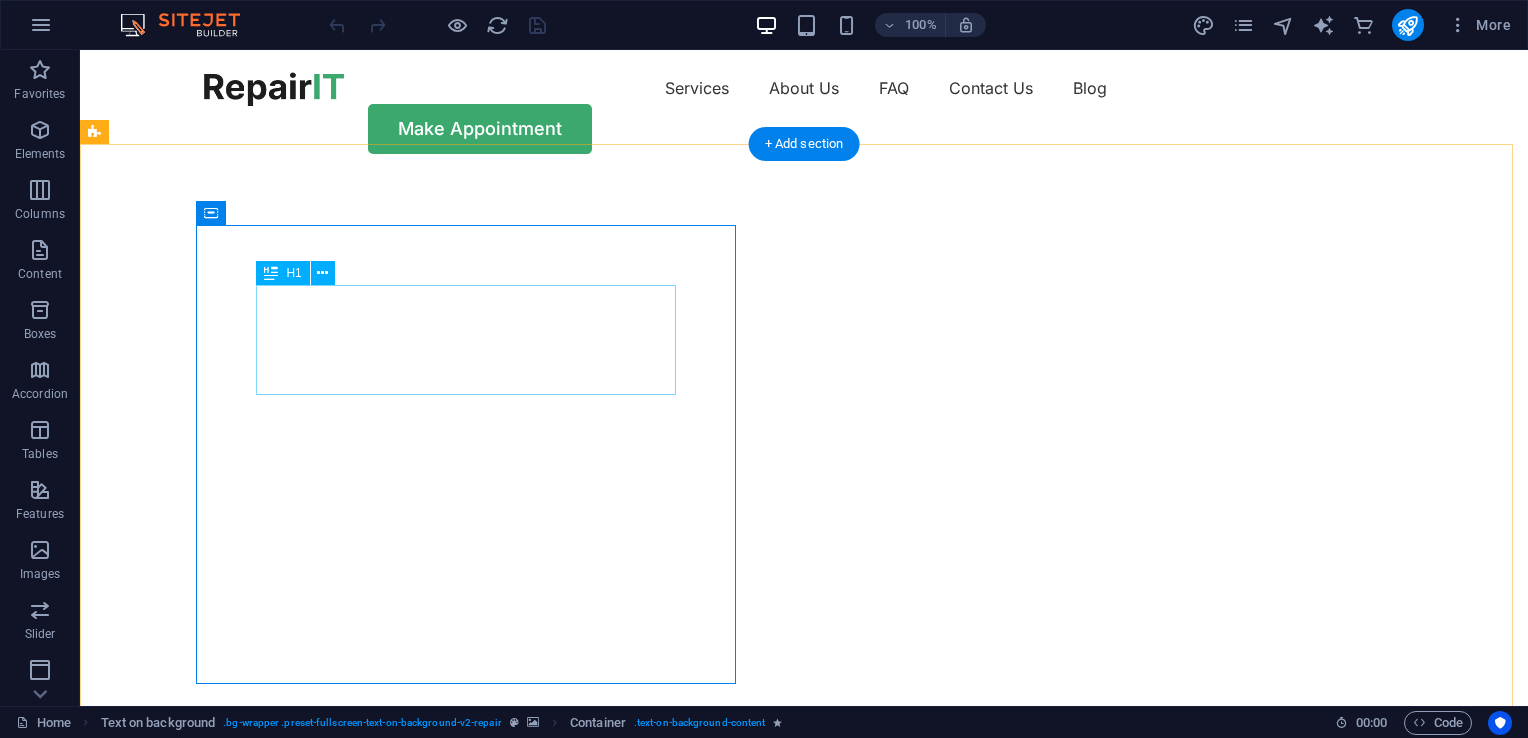 click on "Get your hardware fixed" at bounding box center [804, 884] 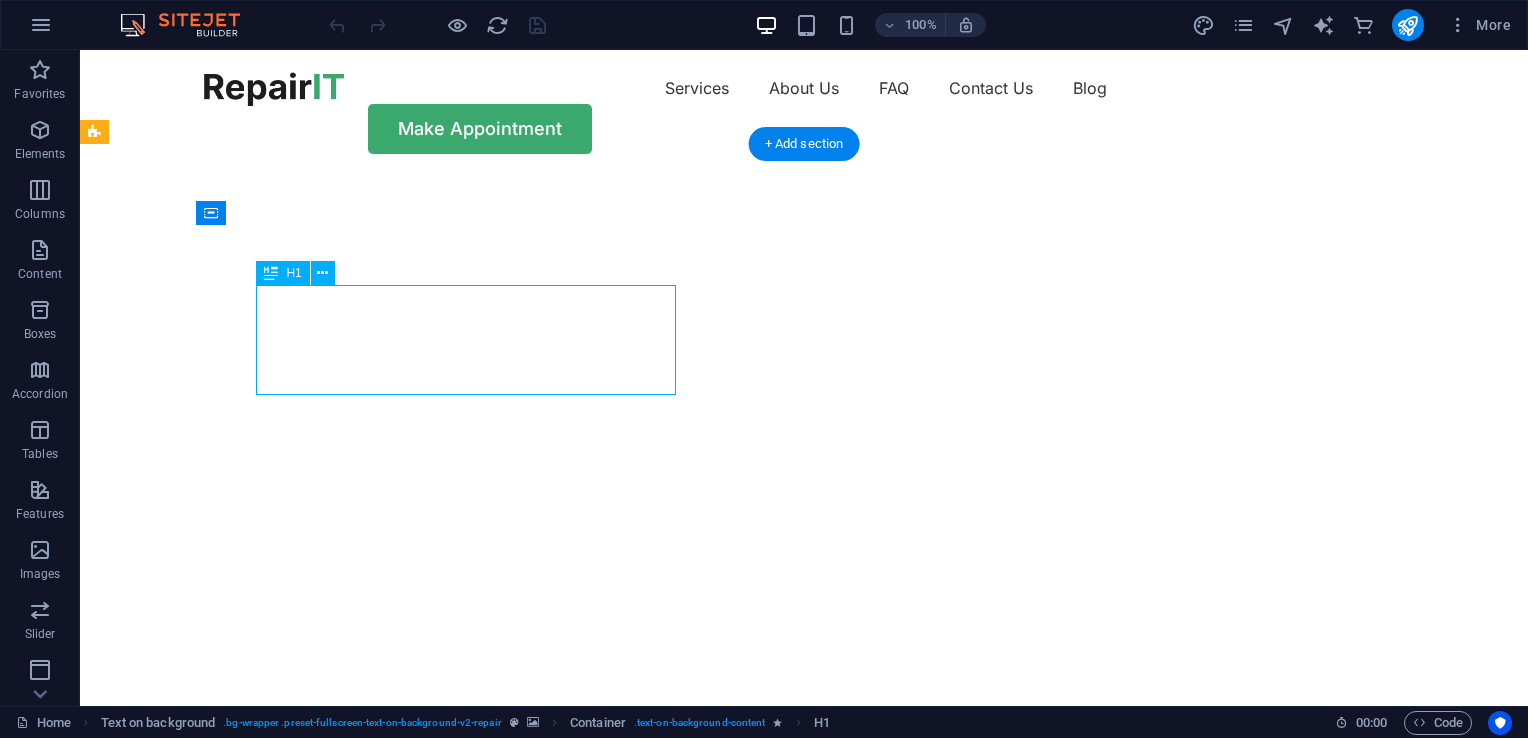 click on "Get your hardware fixed" at bounding box center (804, 884) 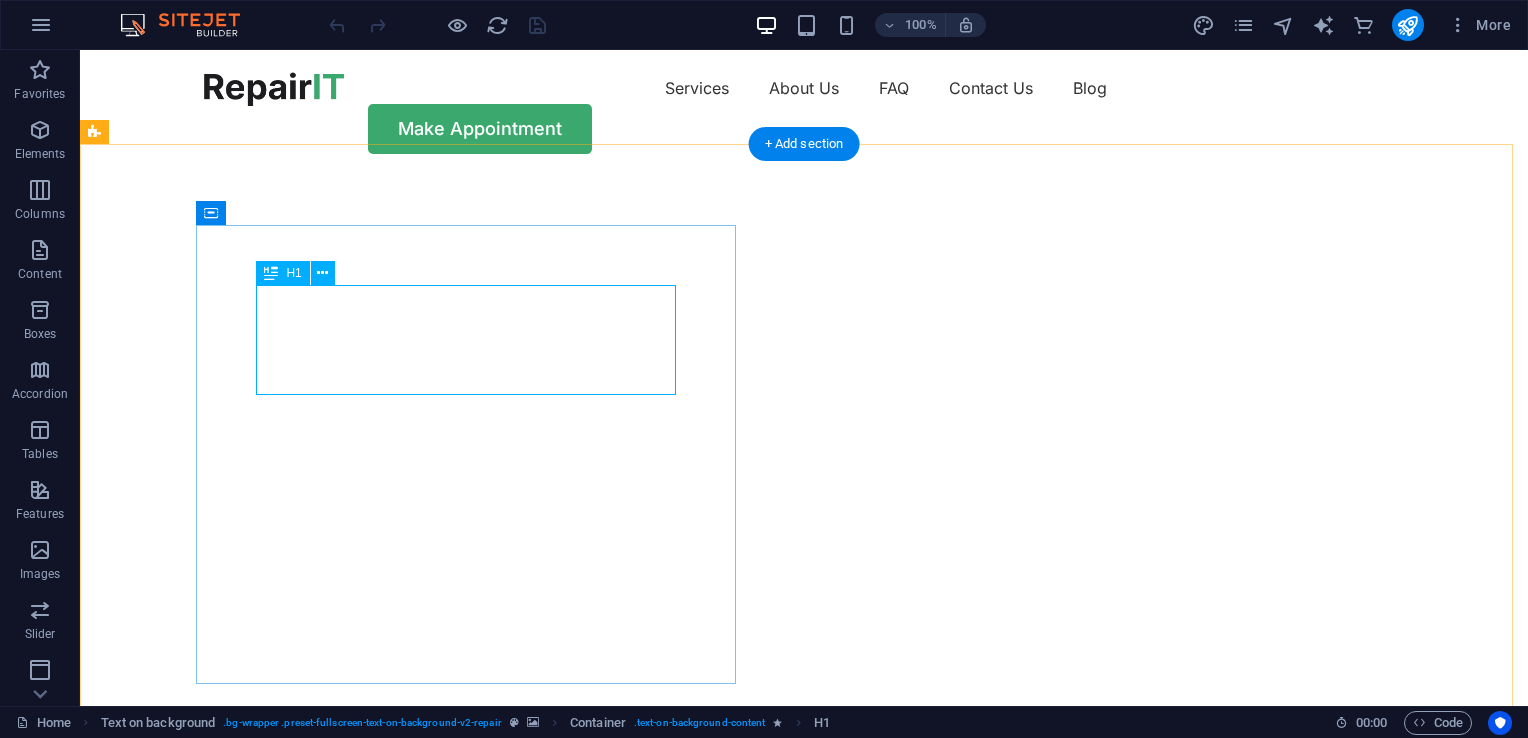 click on "Get your hardware fixed" at bounding box center [804, 884] 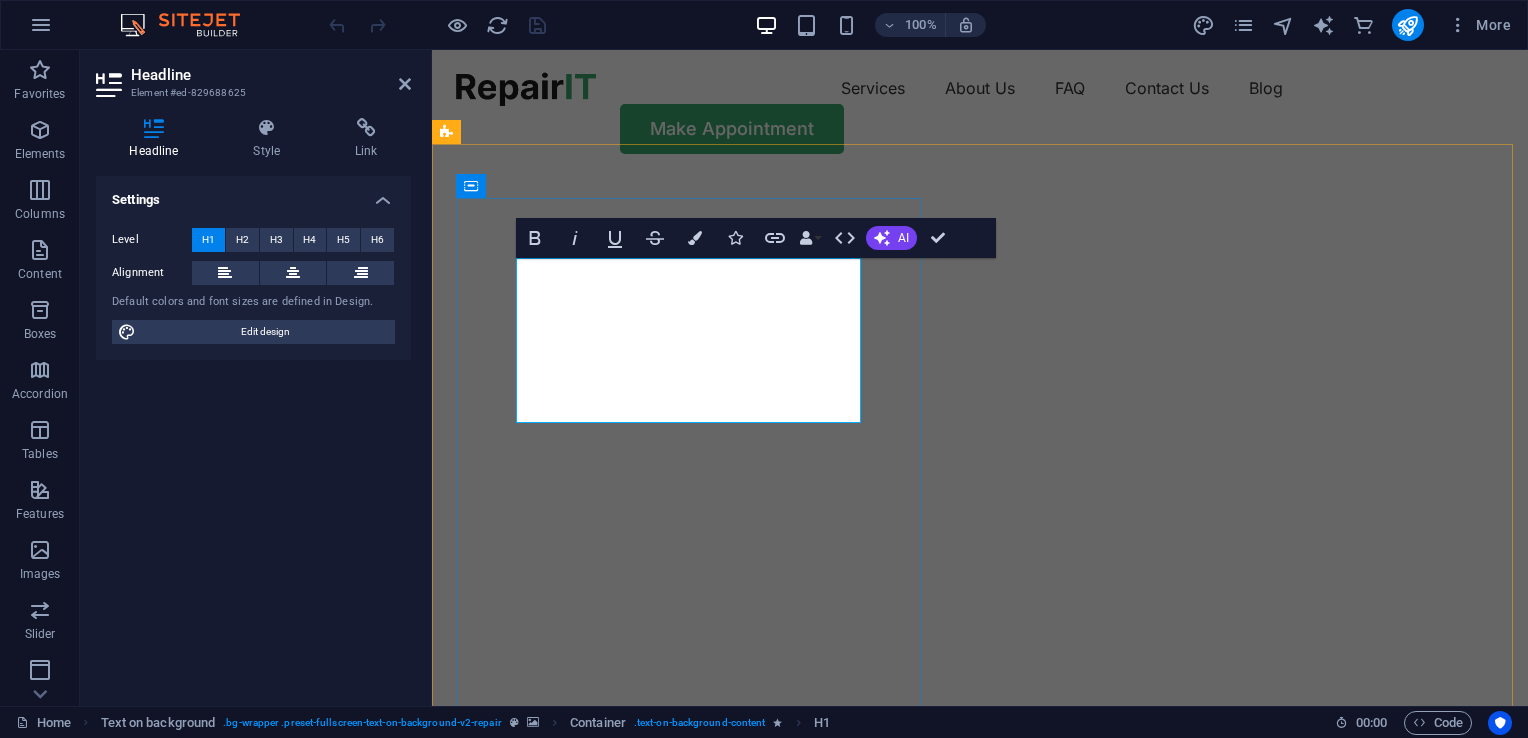 click on "Get your hardware fixed" at bounding box center [980, 884] 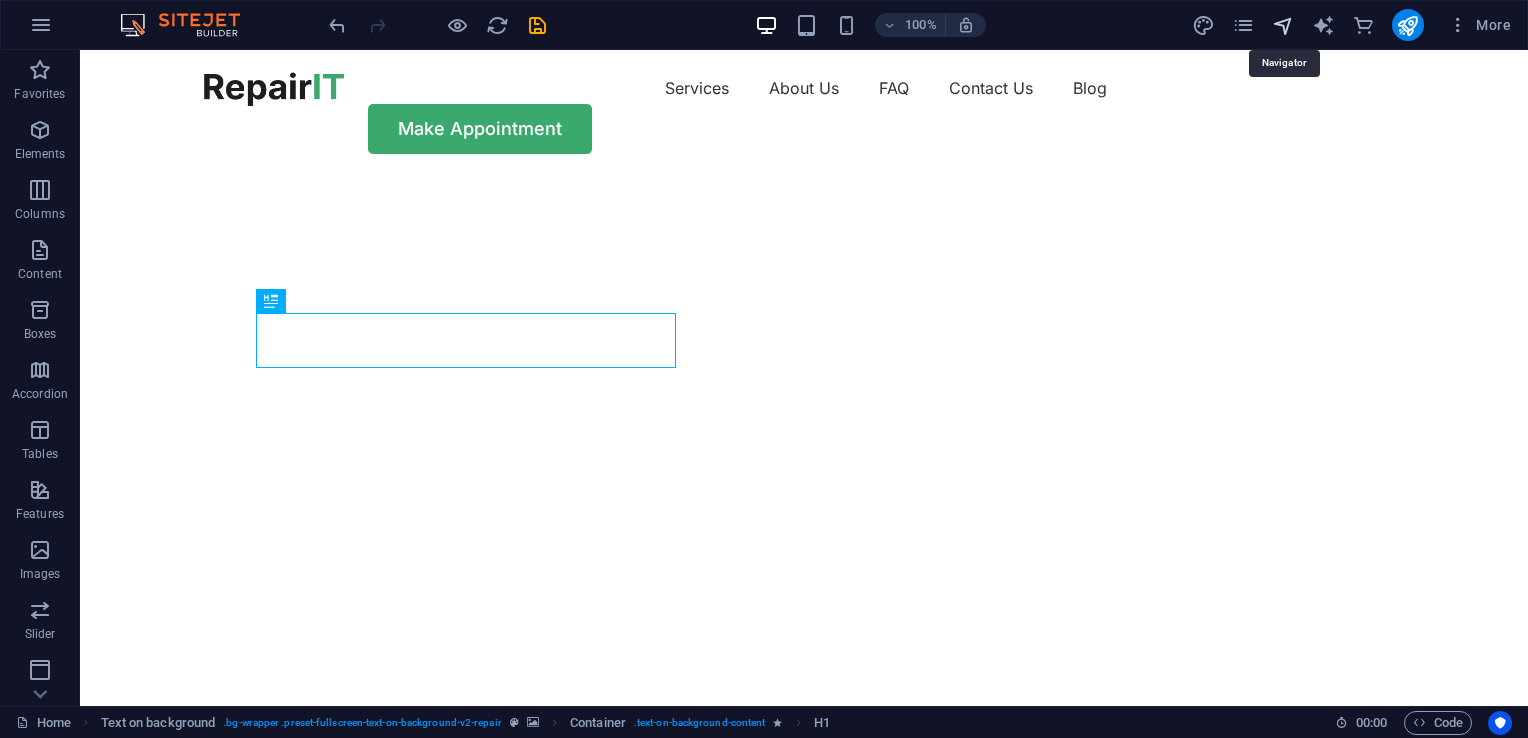click at bounding box center (1283, 25) 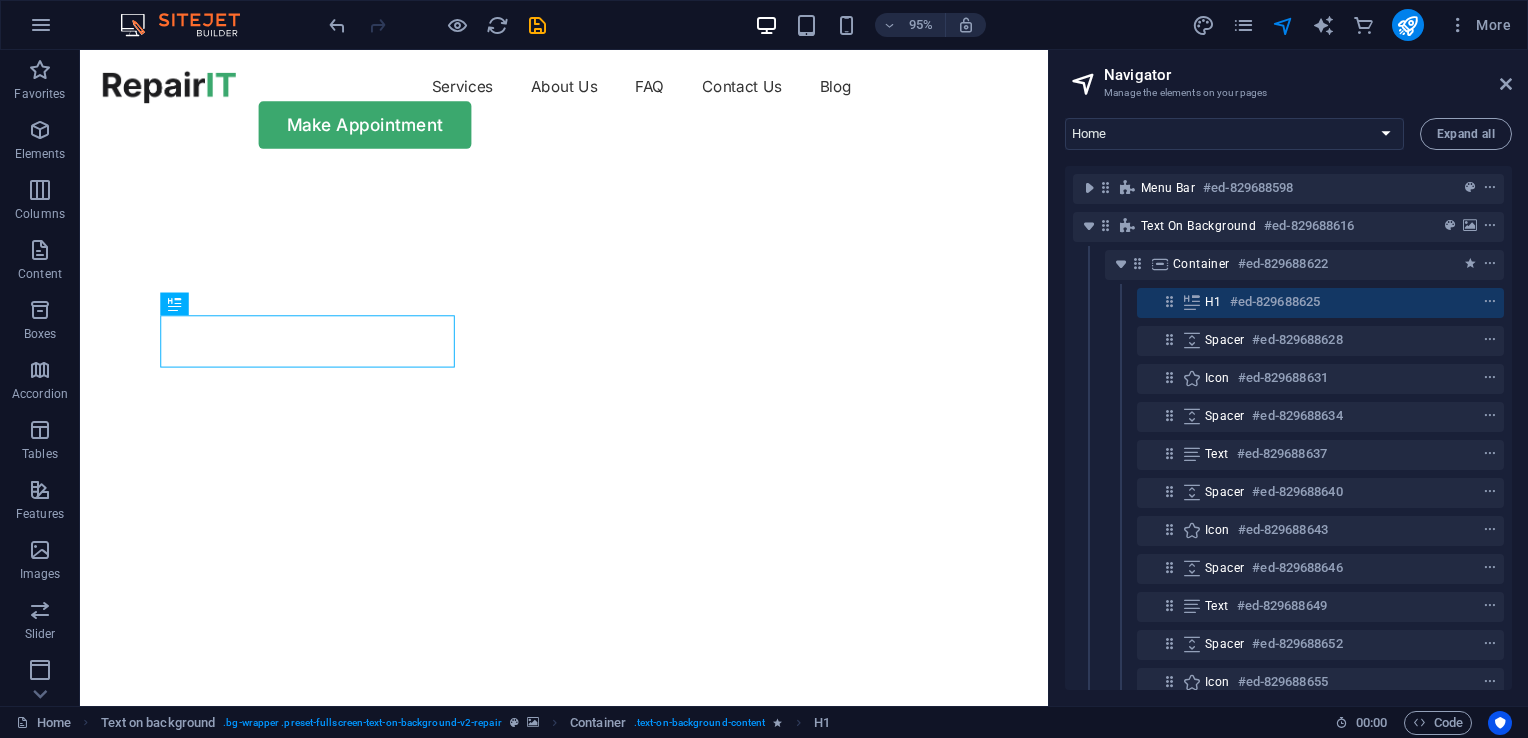 click on "95% More" at bounding box center [764, 25] 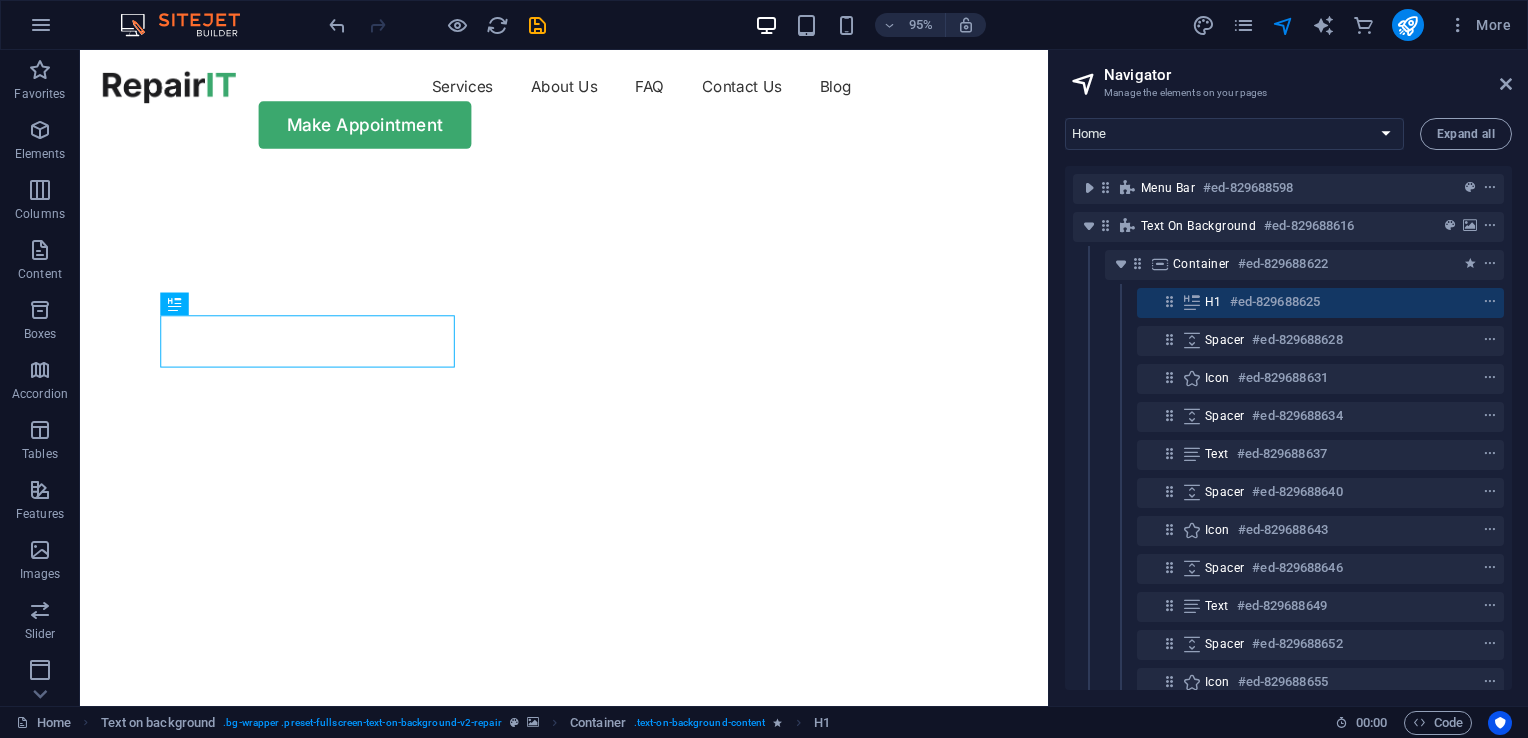 drag, startPoint x: 549, startPoint y: 34, endPoint x: 510, endPoint y: 13, distance: 44.294468 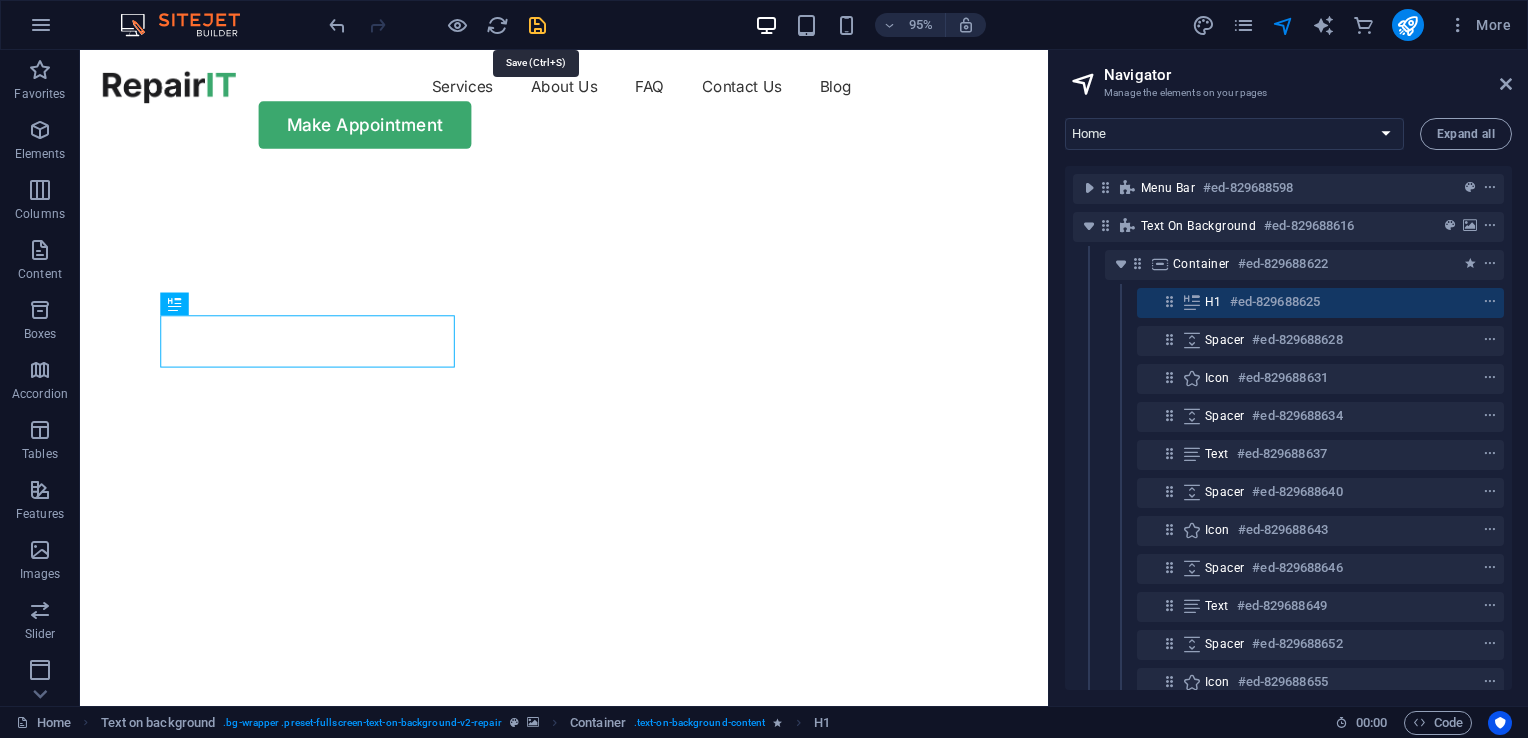 click at bounding box center (537, 25) 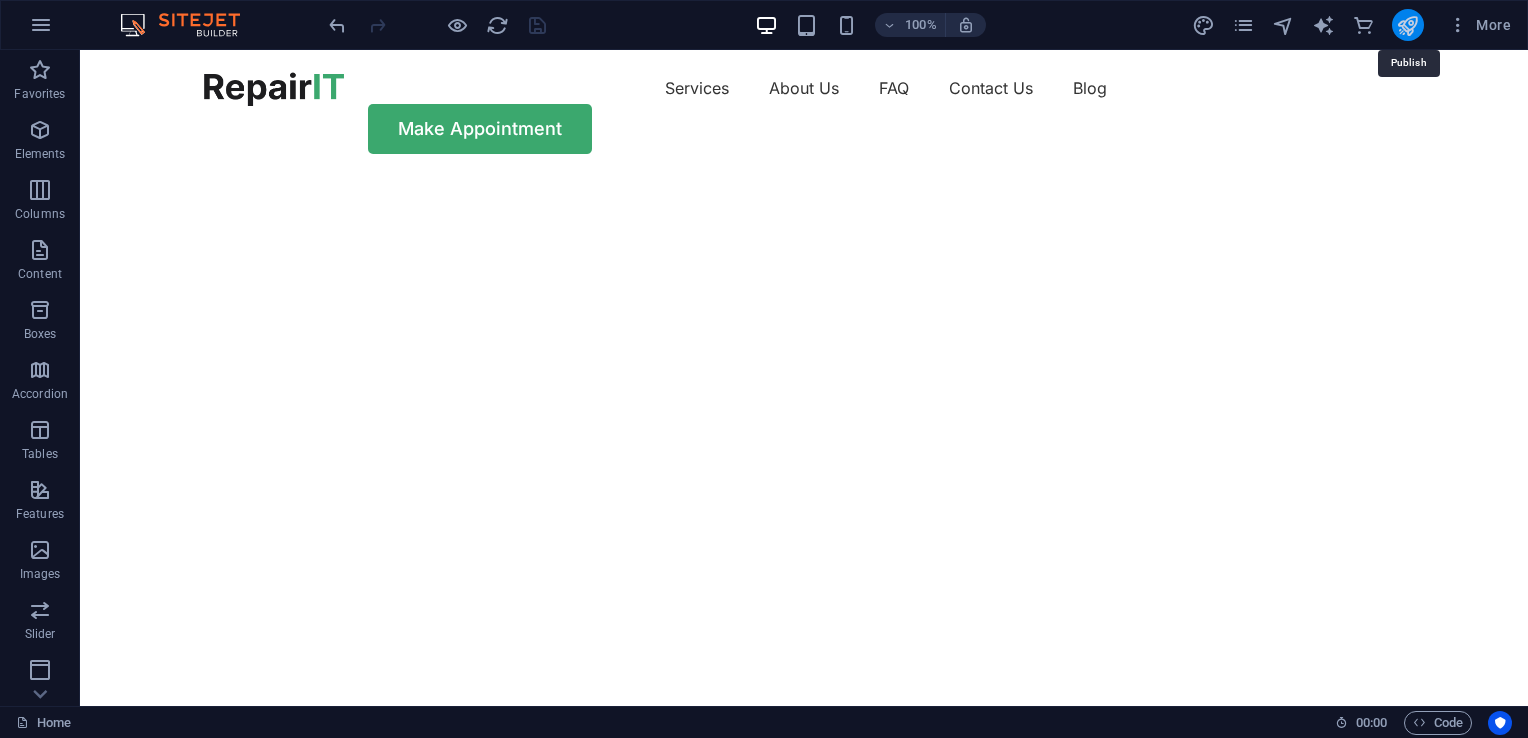 click at bounding box center [1407, 25] 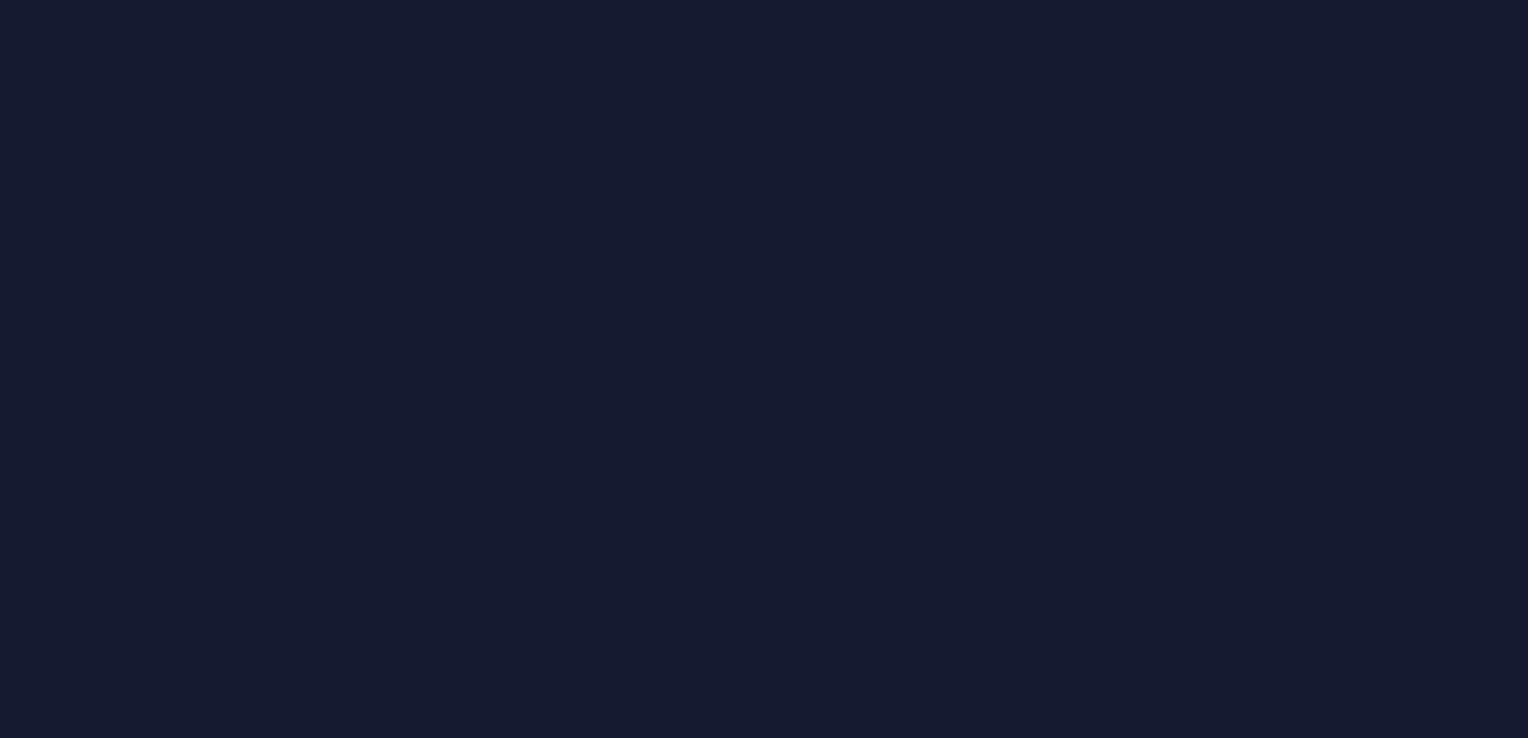 scroll, scrollTop: 0, scrollLeft: 0, axis: both 